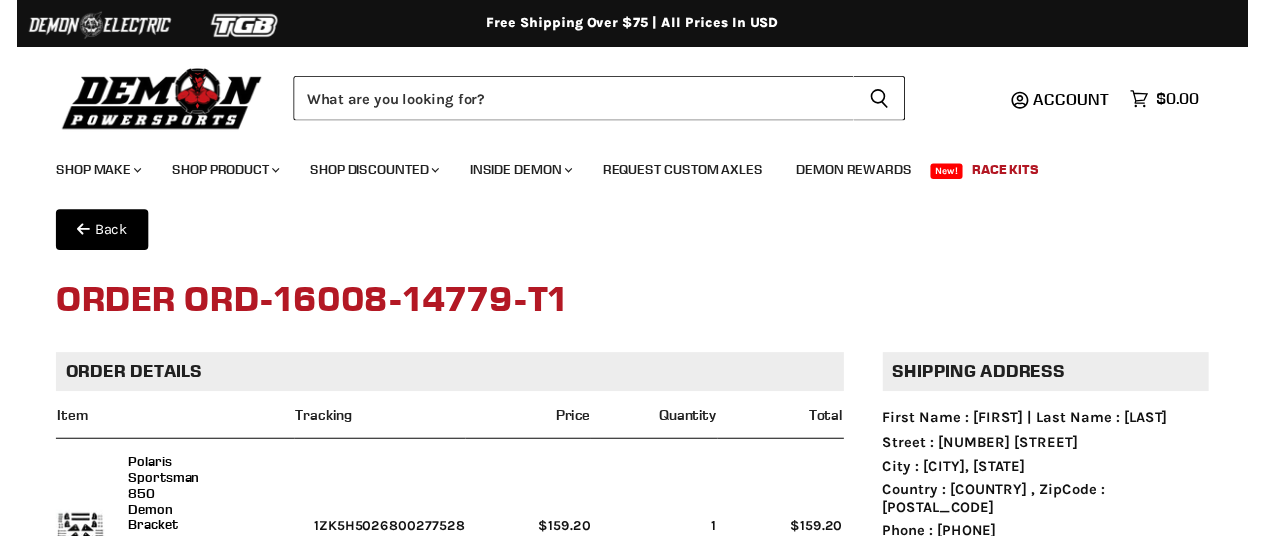 scroll, scrollTop: 148, scrollLeft: 0, axis: vertical 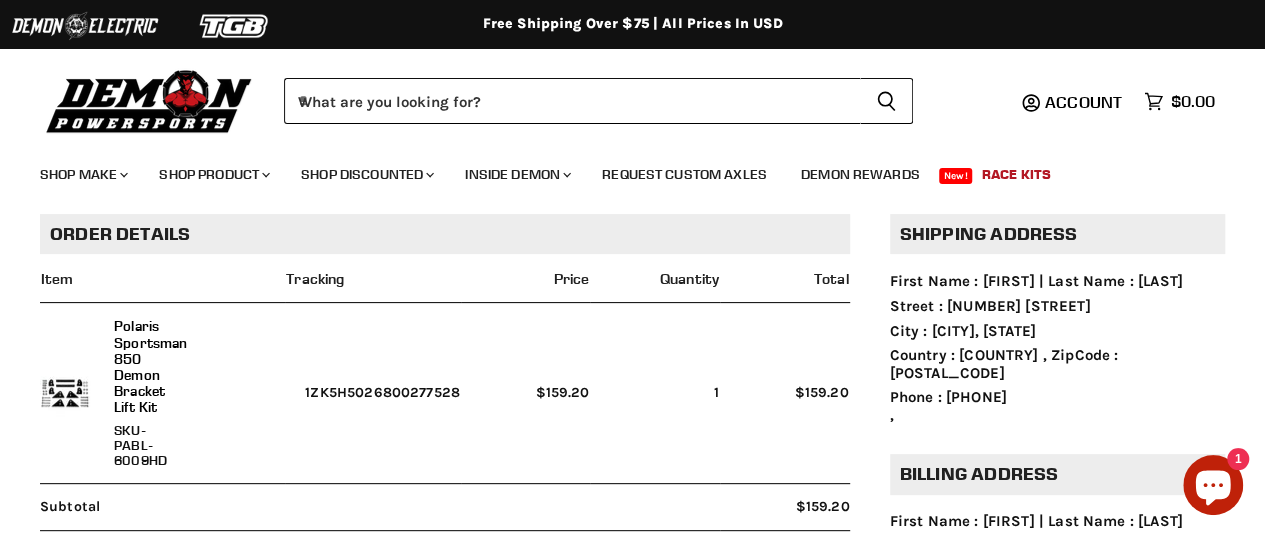 drag, startPoint x: 367, startPoint y: 369, endPoint x: 518, endPoint y: 378, distance: 151.26797 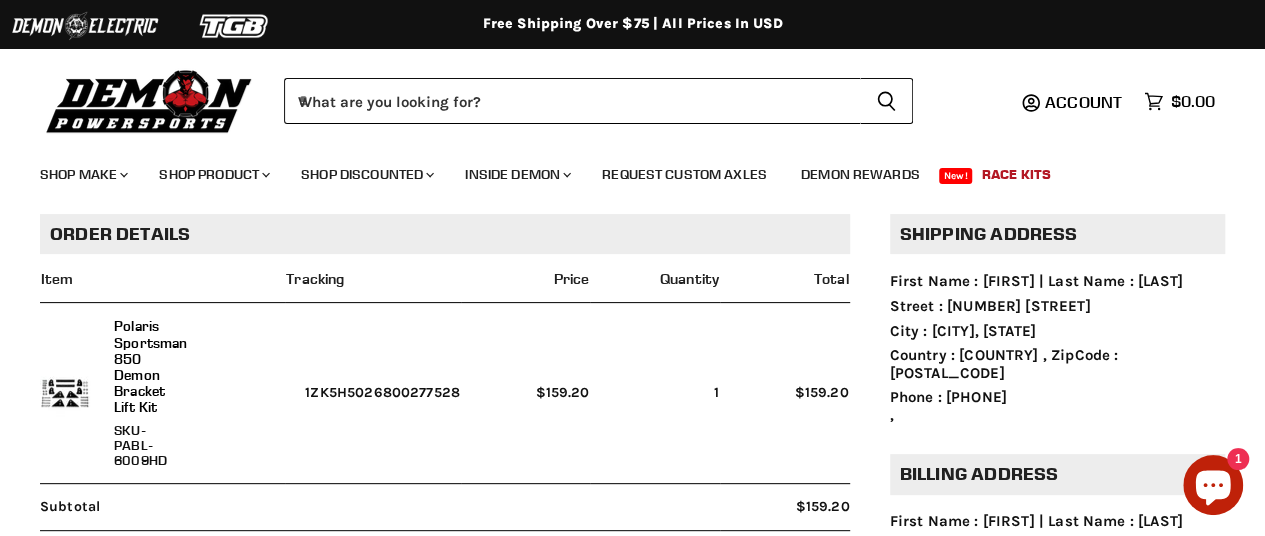 click on "1ZK5H5026800277528" at bounding box center [373, 393] 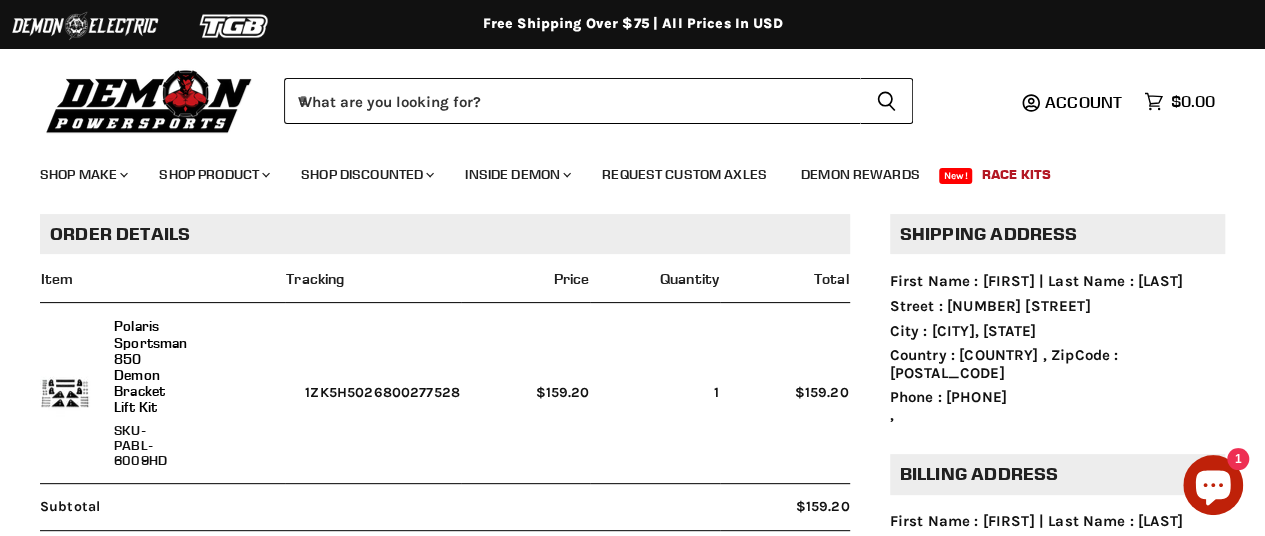 copy on "1ZK5H5026800277528" 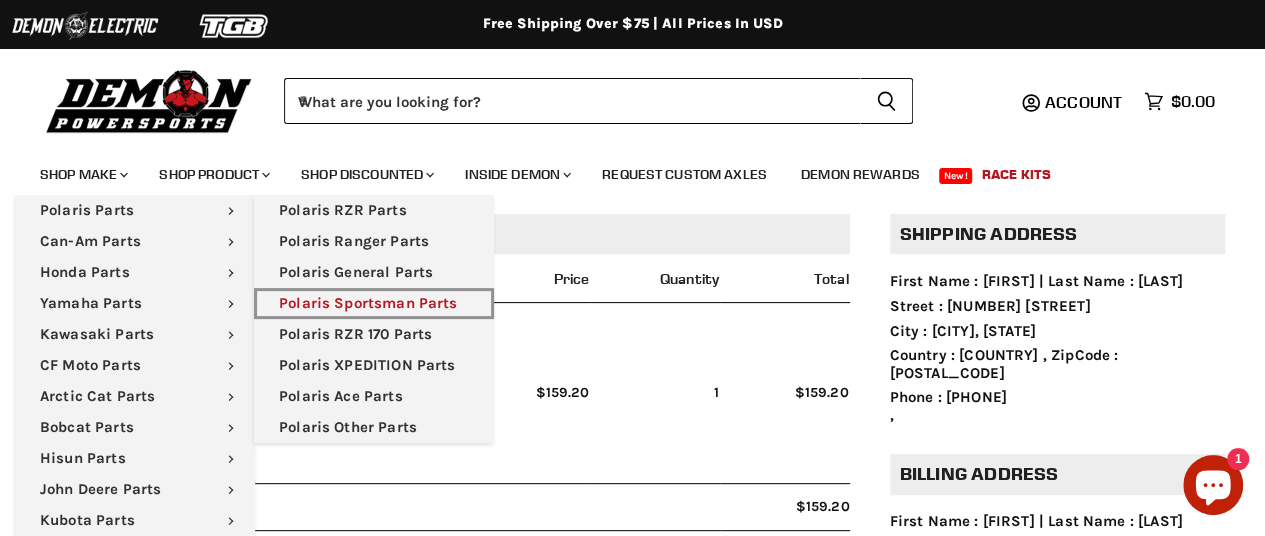click on "Polaris Sportsman Parts" at bounding box center (374, 303) 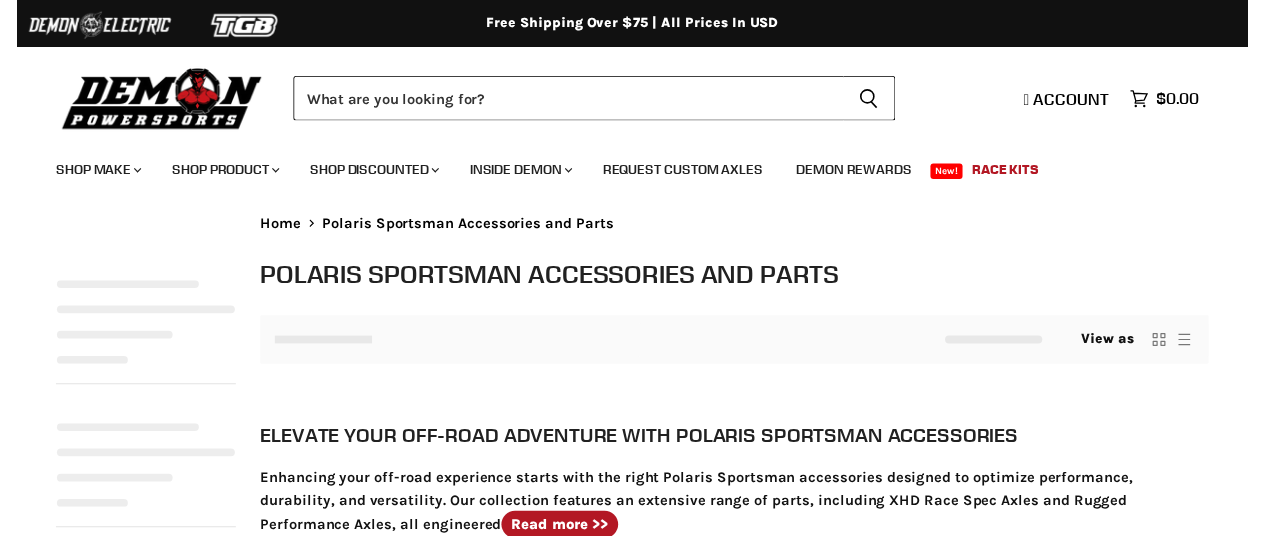 scroll, scrollTop: 0, scrollLeft: 0, axis: both 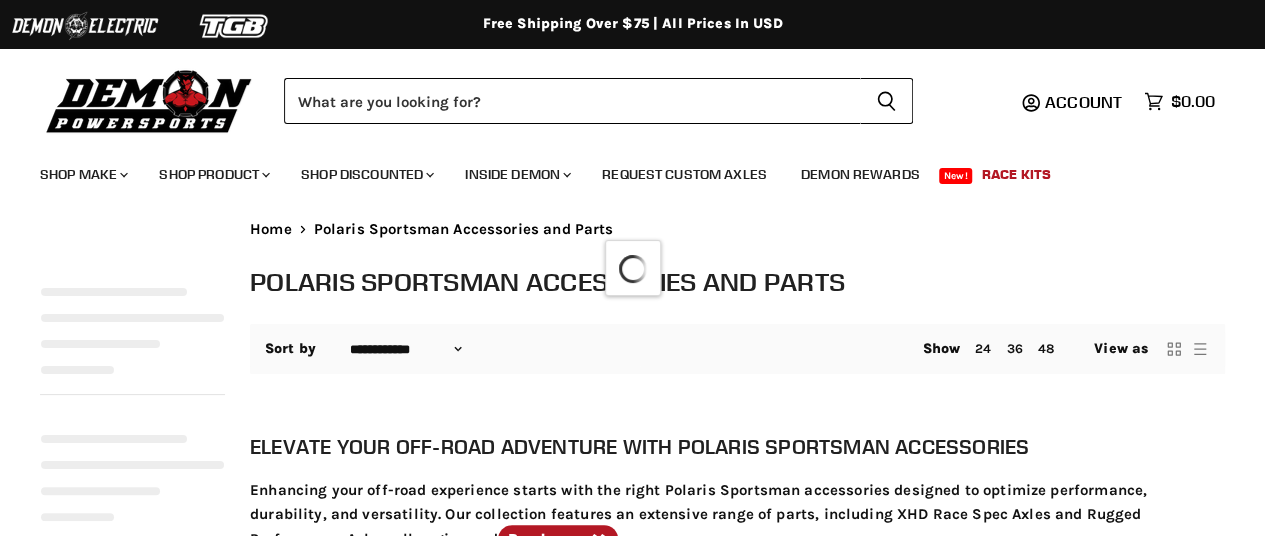 select on "**********" 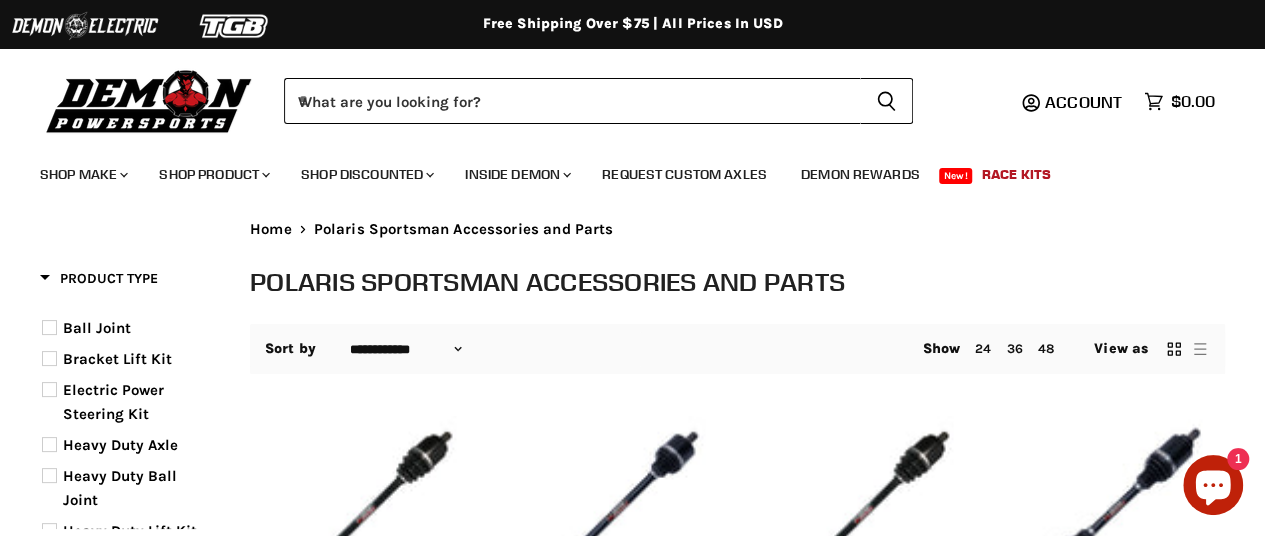 scroll, scrollTop: 0, scrollLeft: 0, axis: both 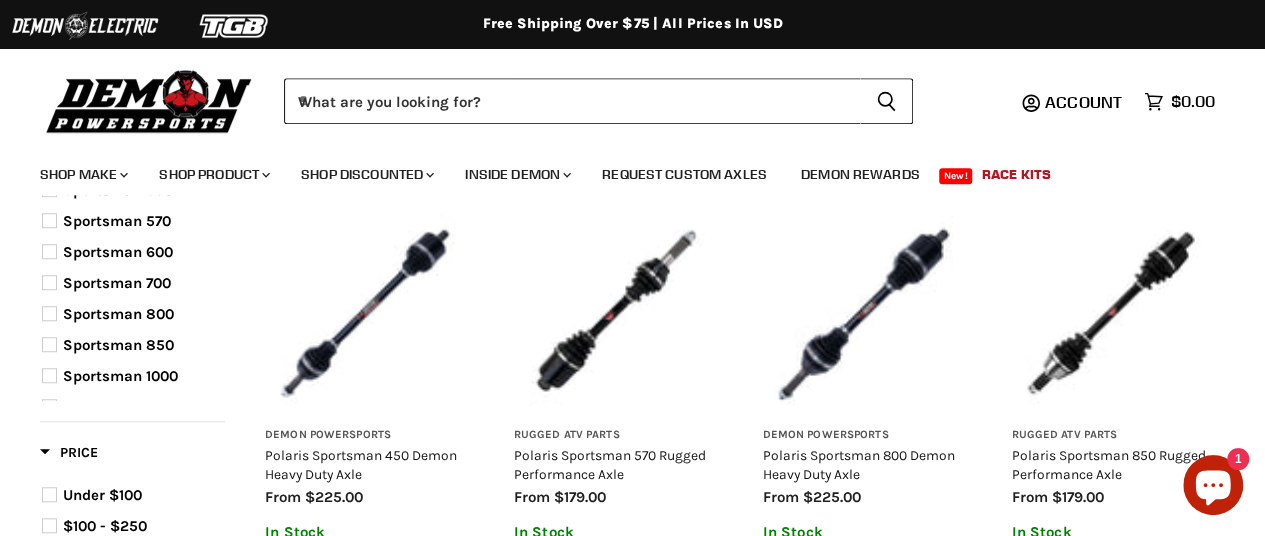 click at bounding box center [49, 344] 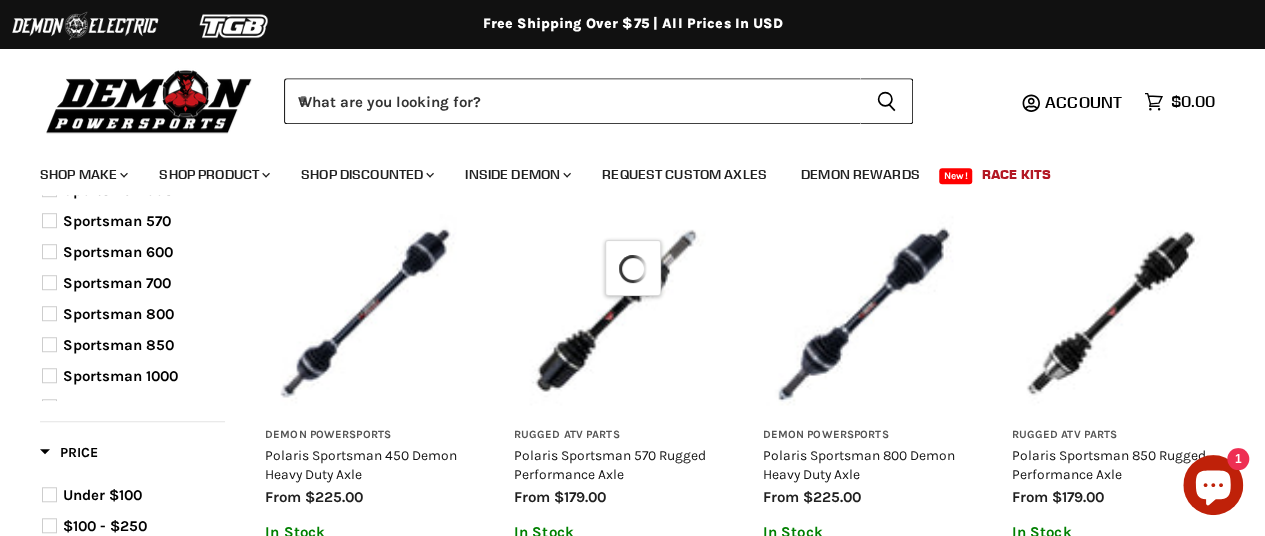 select on "**********" 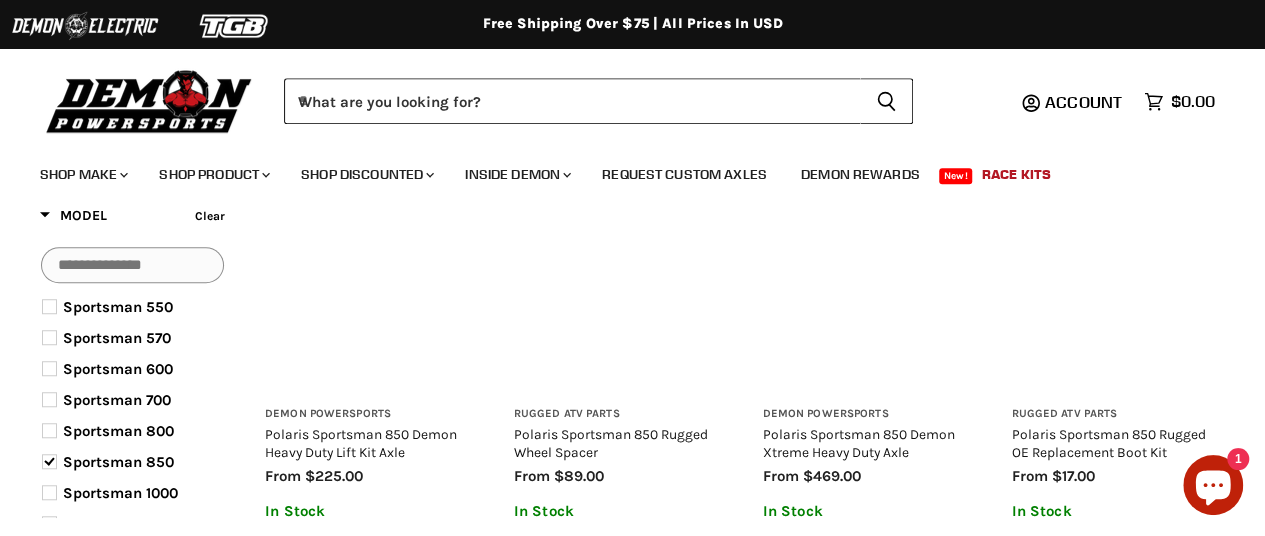 scroll, scrollTop: 714, scrollLeft: 0, axis: vertical 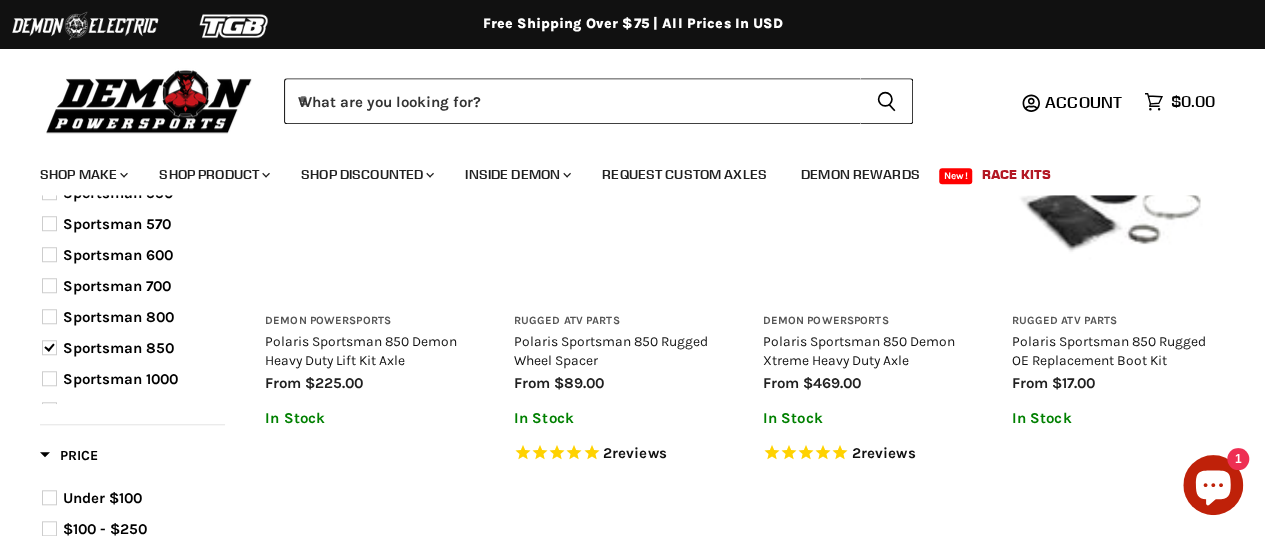 type 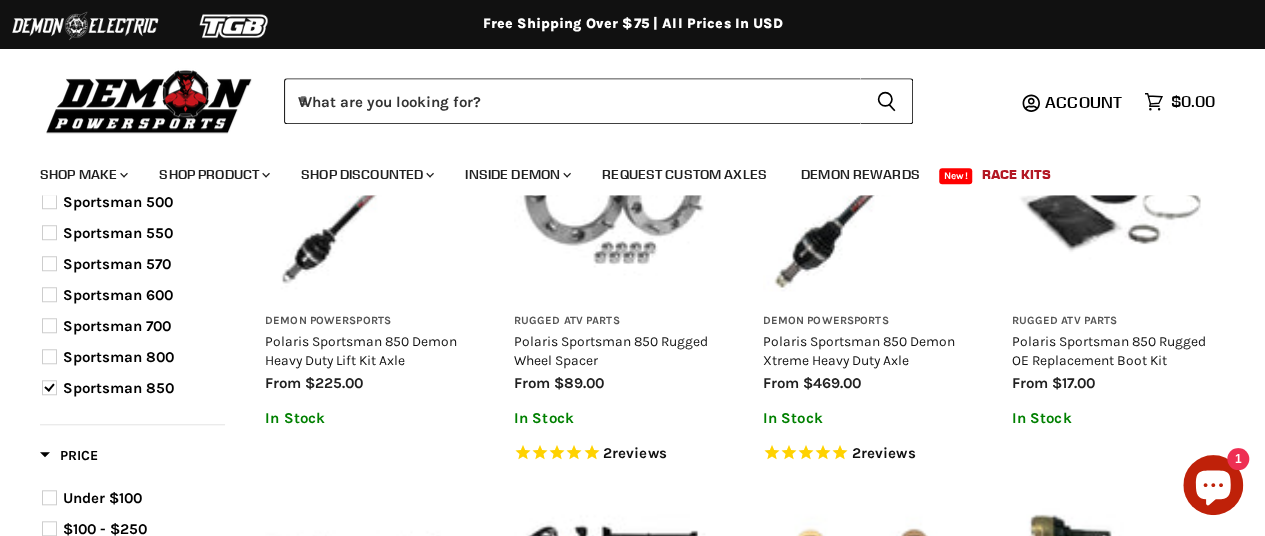 scroll, scrollTop: 147, scrollLeft: 0, axis: vertical 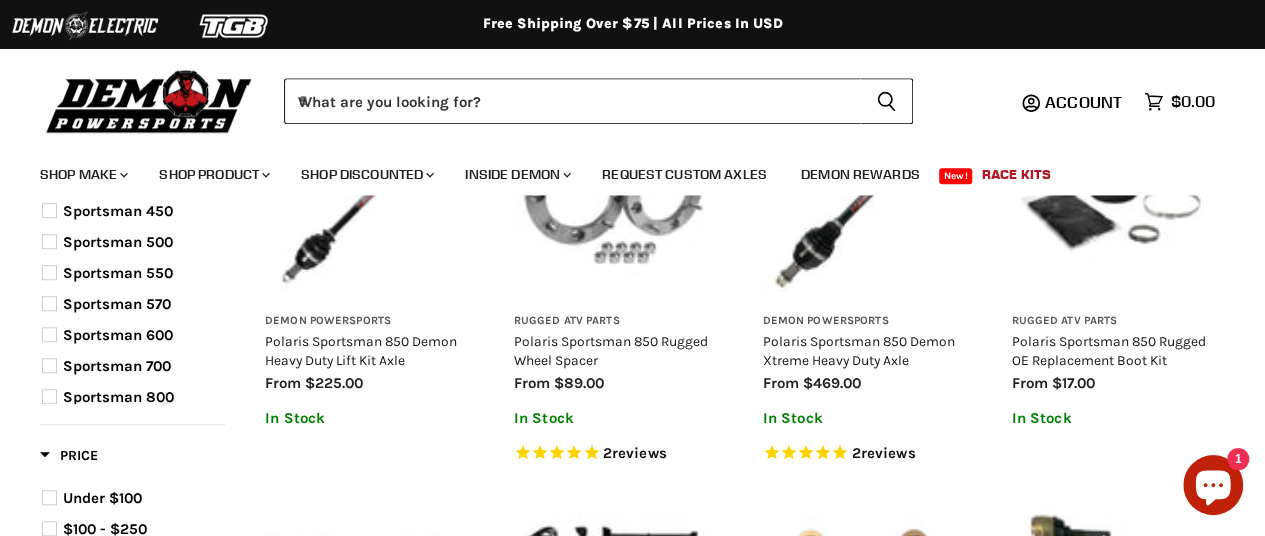 click on "What are you looking for?
Cancel
Search icon
Spinner icon" at bounding box center [632, 100] 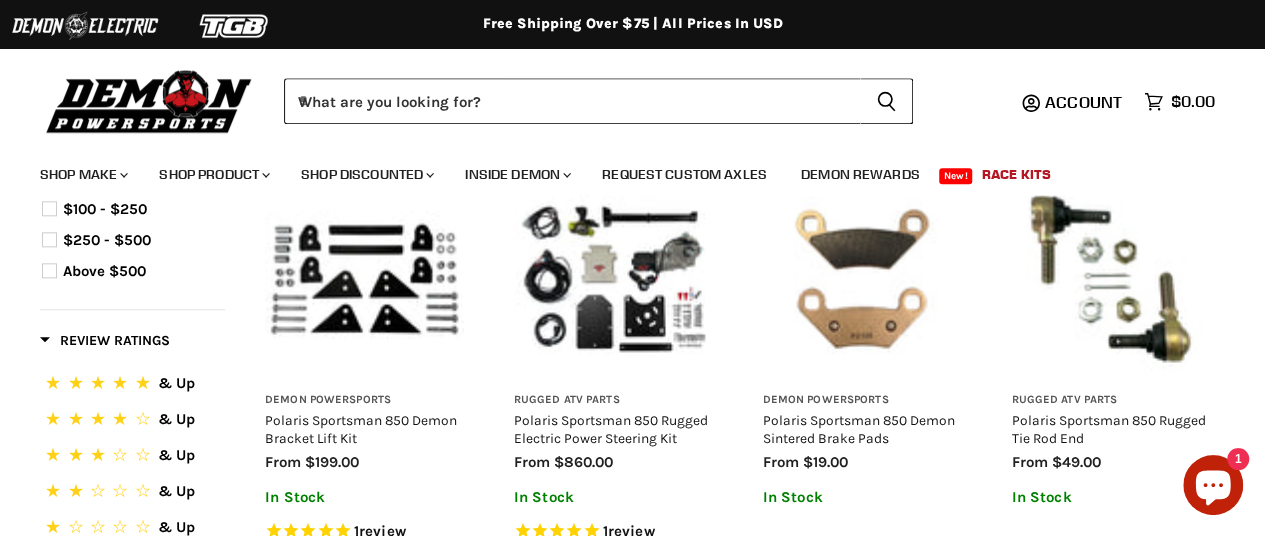 scroll, scrollTop: 1040, scrollLeft: 0, axis: vertical 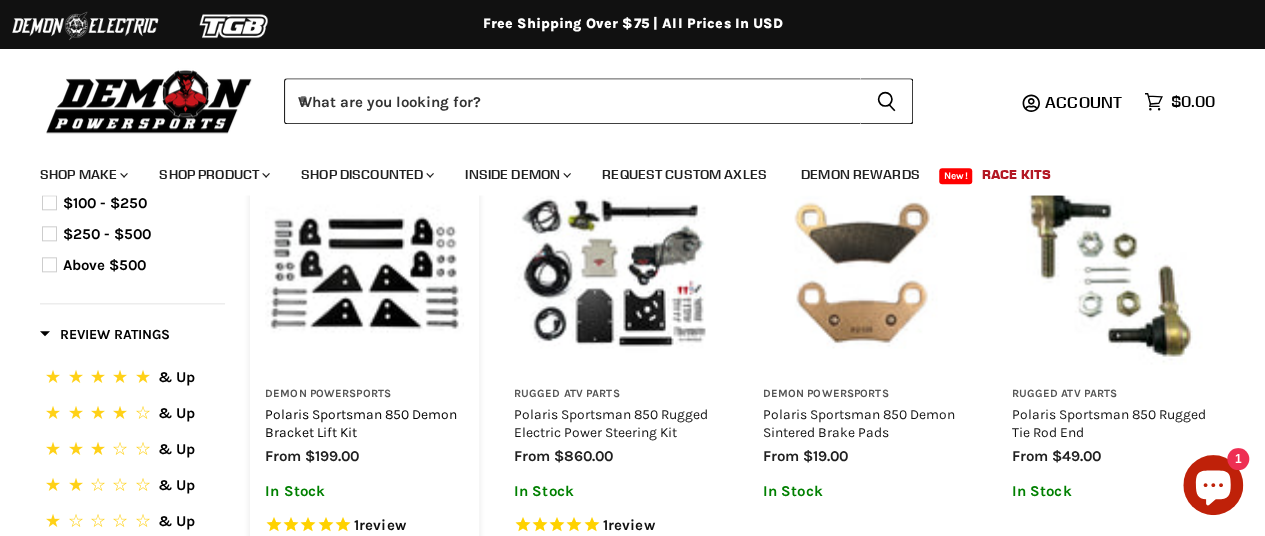click on "Polaris Sportsman 850 Demon Bracket Lift Kit" at bounding box center (361, 423) 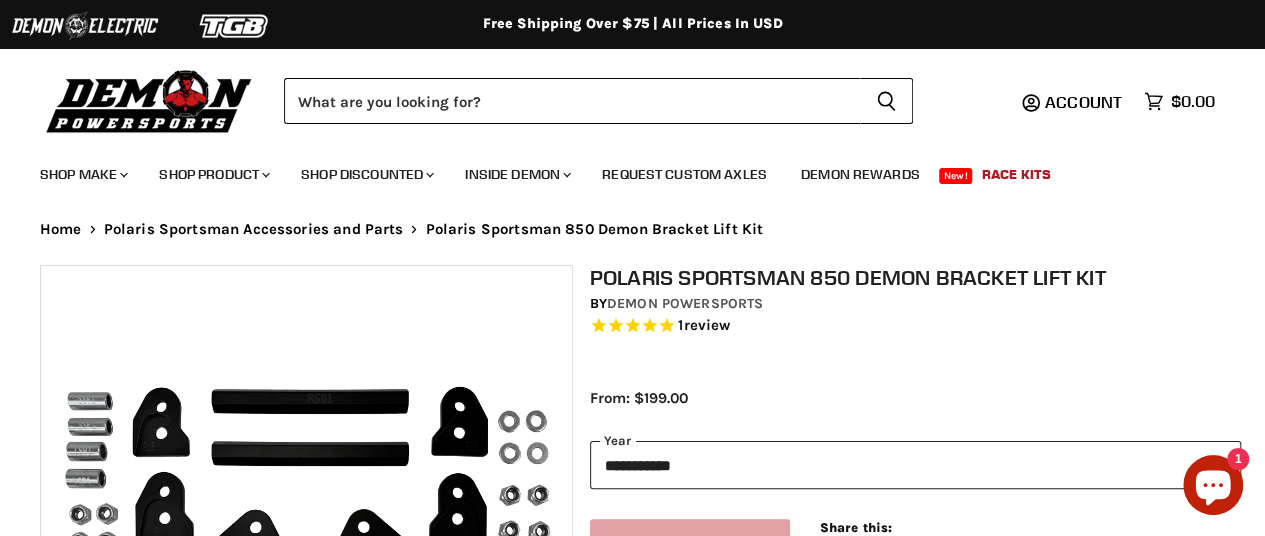 scroll, scrollTop: 40, scrollLeft: 0, axis: vertical 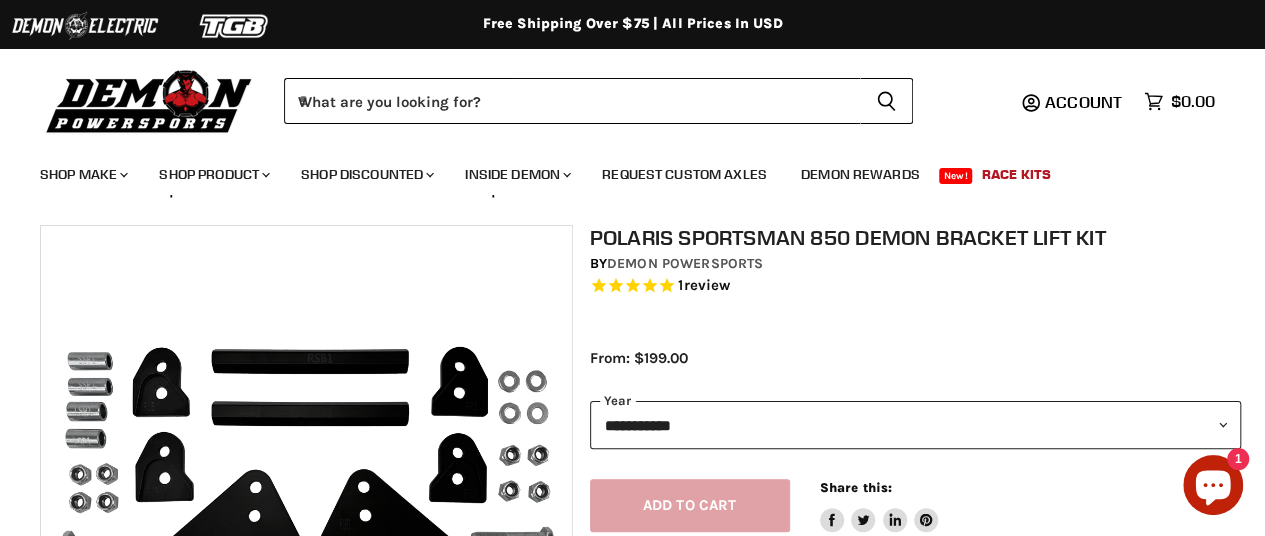 select on "******" 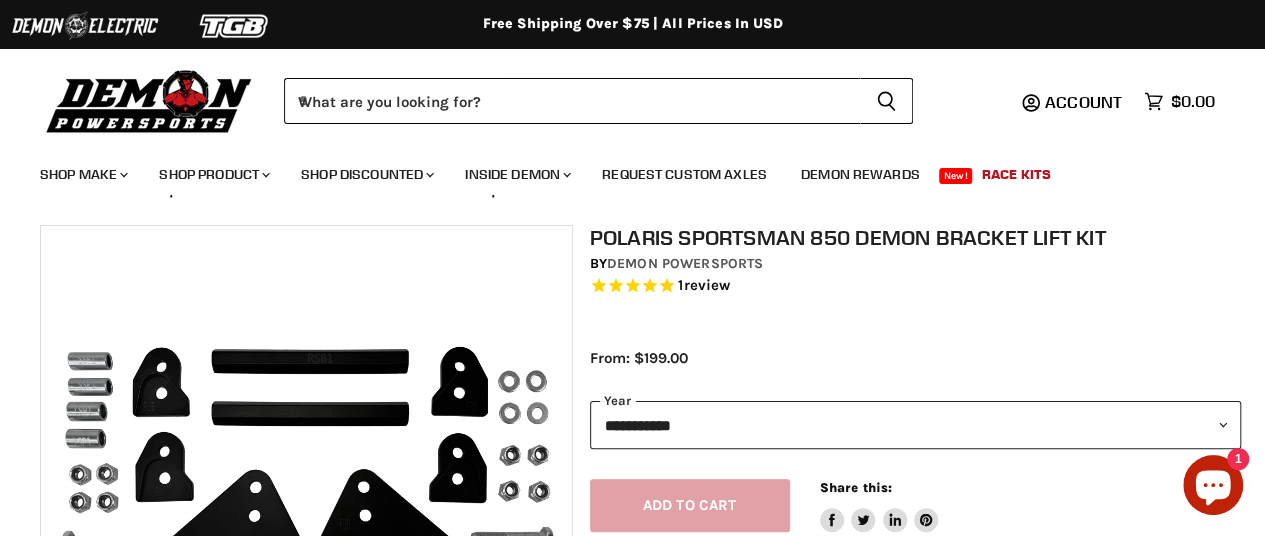 scroll, scrollTop: 0, scrollLeft: 0, axis: both 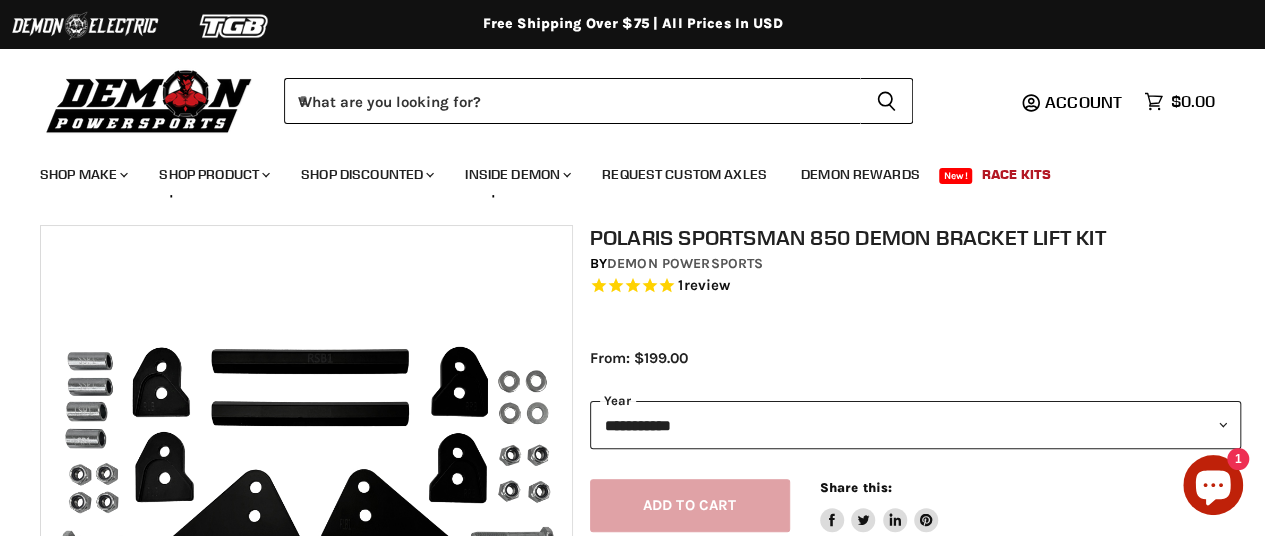 click on "**********" at bounding box center (916, 425) 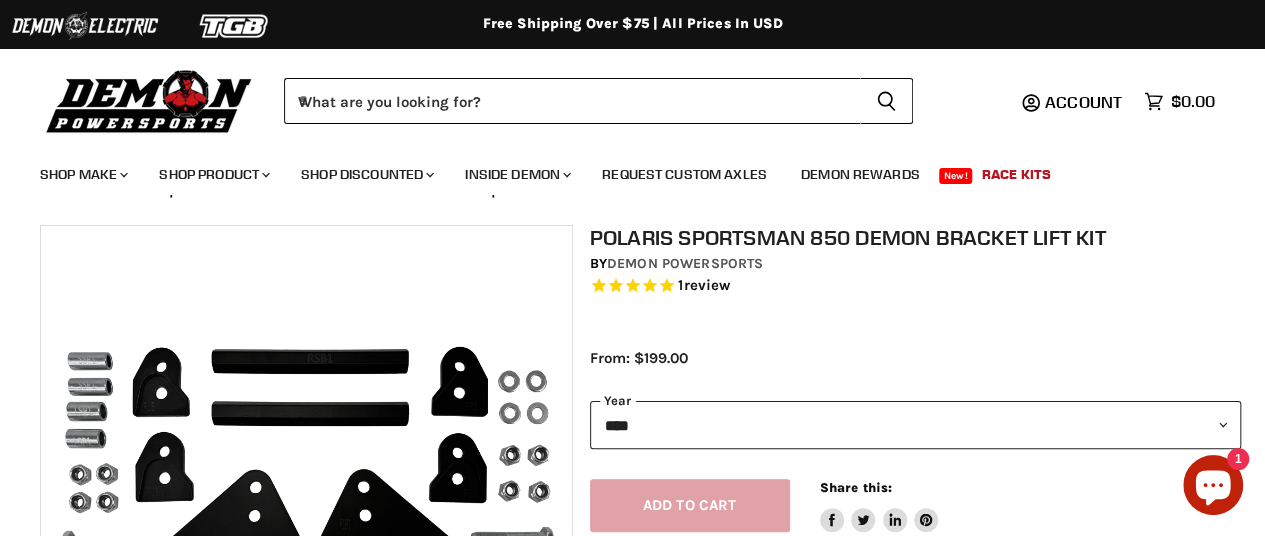 click on "**********" at bounding box center (916, 425) 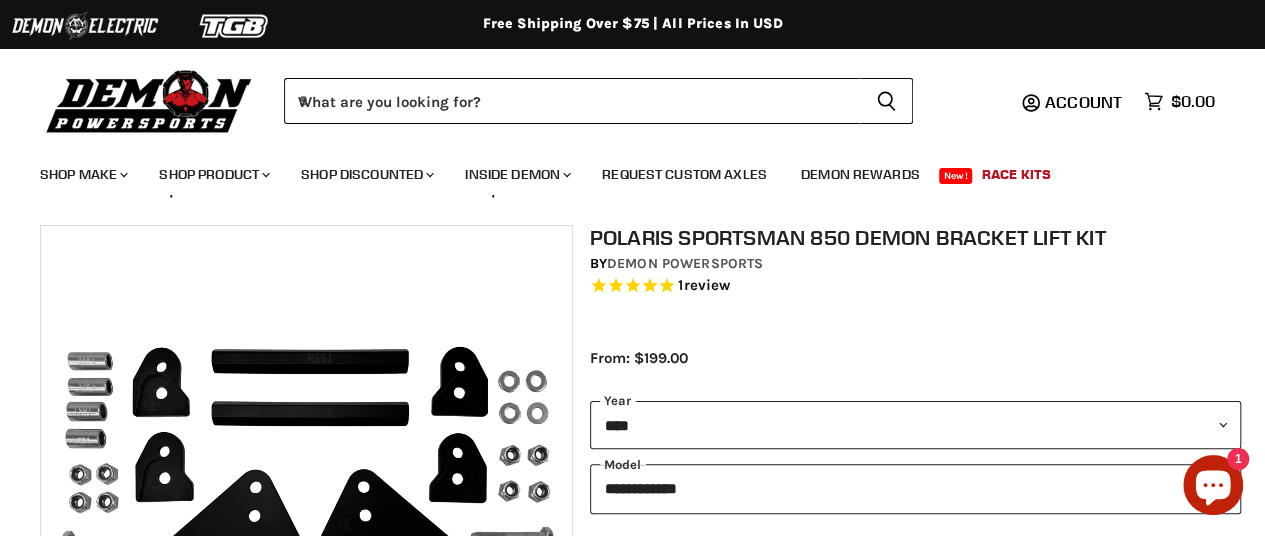 click on "by  Demon Powersports" at bounding box center [916, 264] 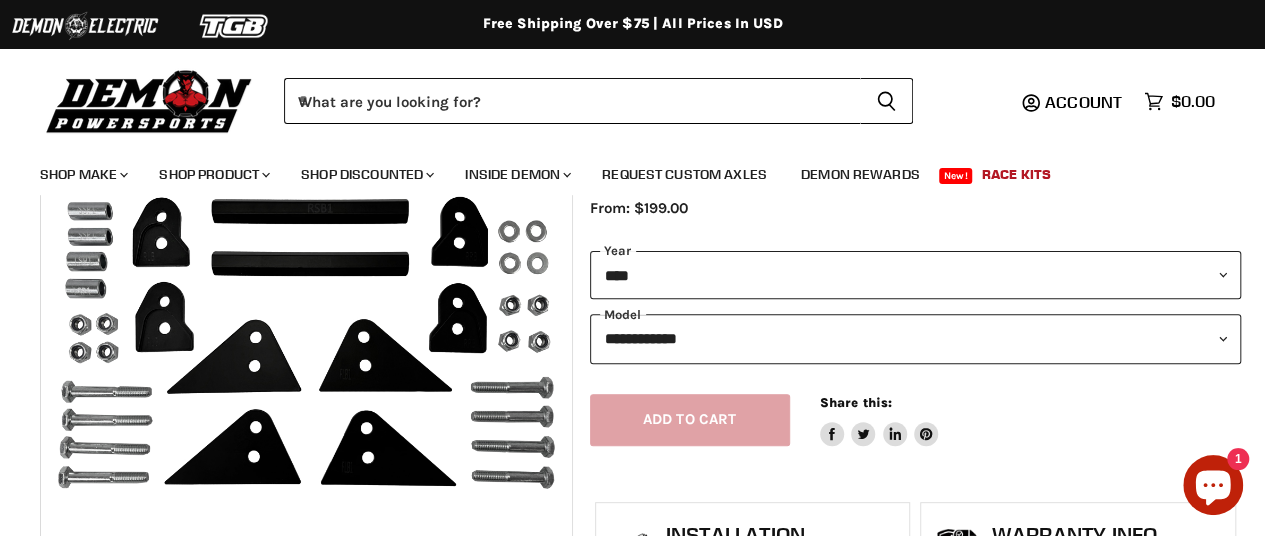 scroll, scrollTop: 200, scrollLeft: 0, axis: vertical 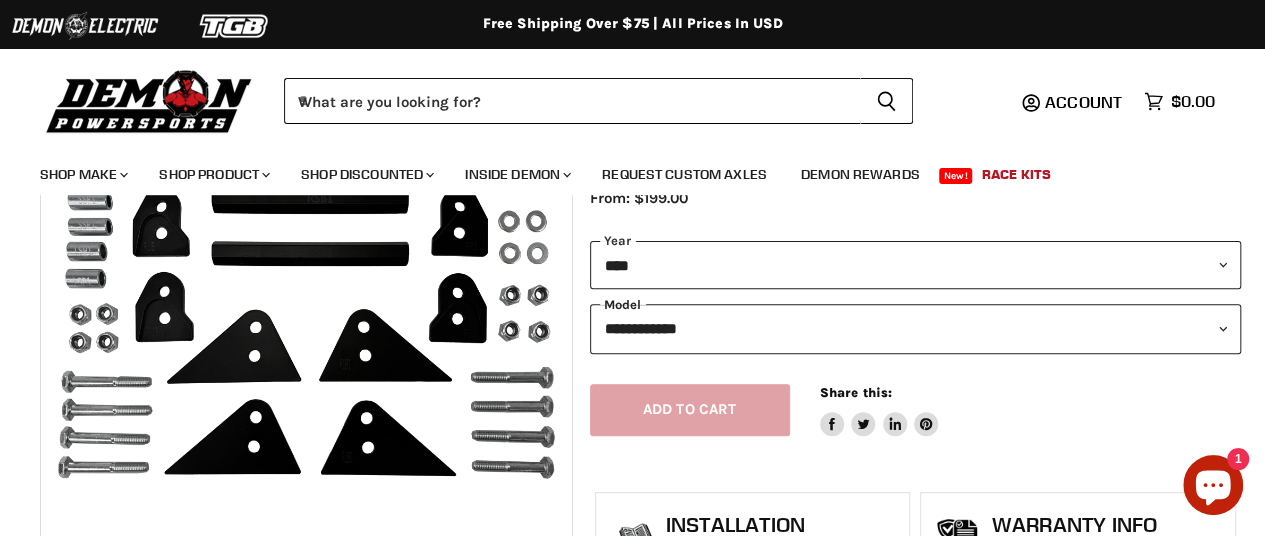 click on "**********" at bounding box center [916, 328] 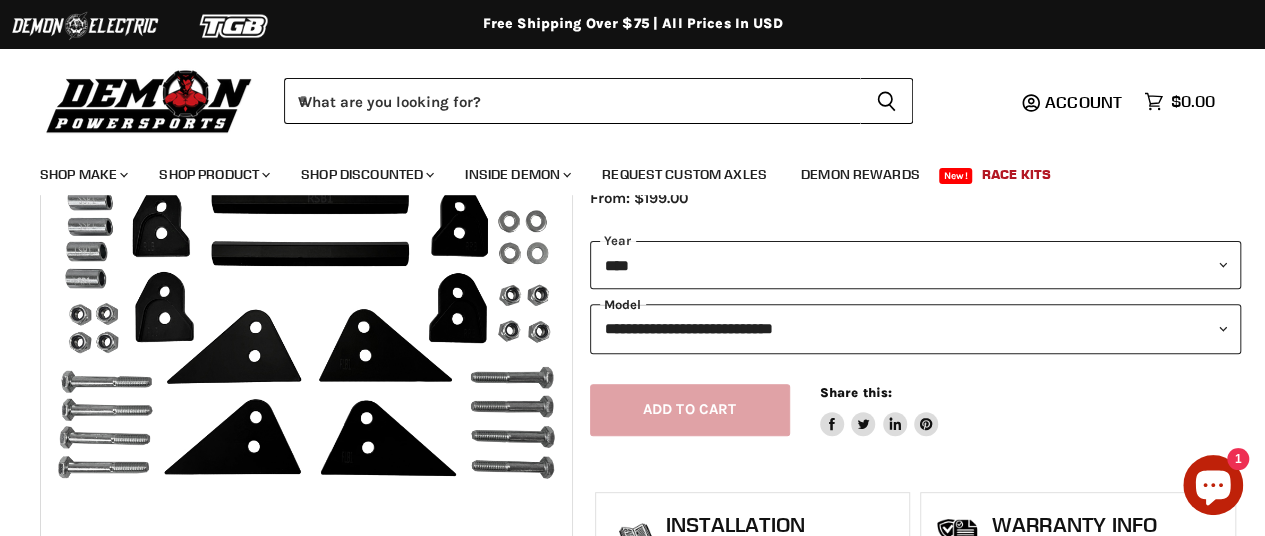 click on "**********" at bounding box center (916, 328) 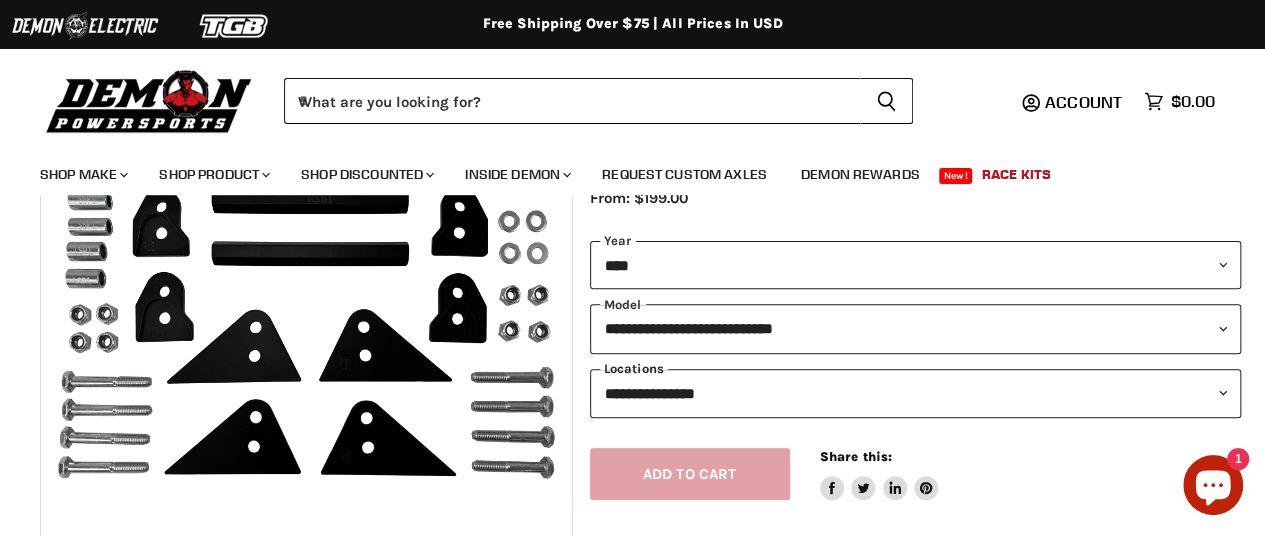 click on "**********" at bounding box center (916, 393) 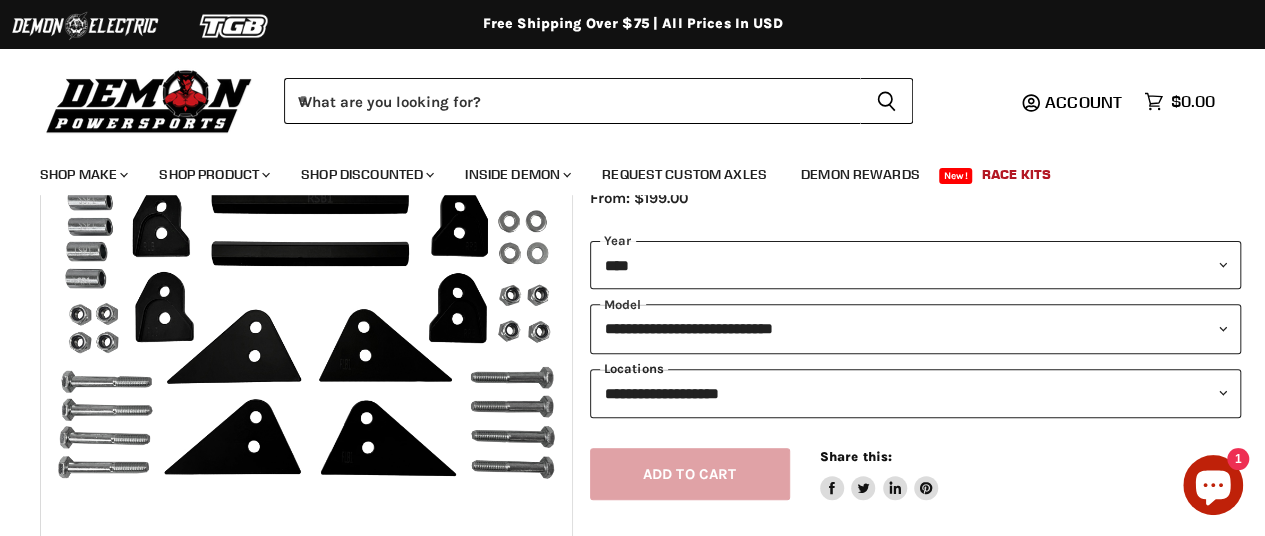 click on "**********" at bounding box center [916, 393] 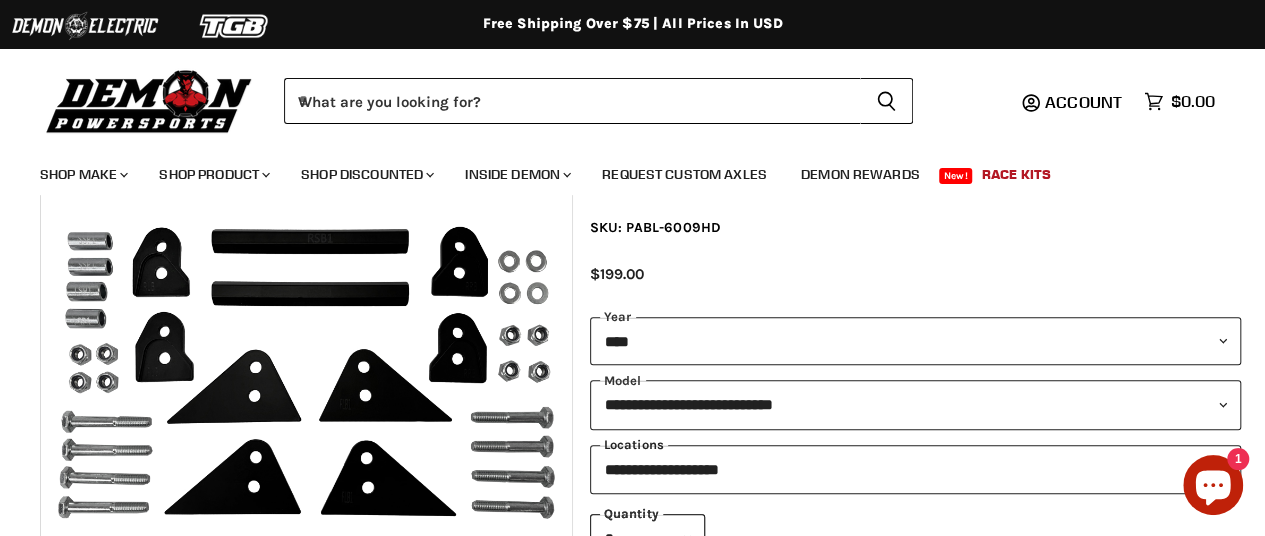 scroll, scrollTop: 167, scrollLeft: 0, axis: vertical 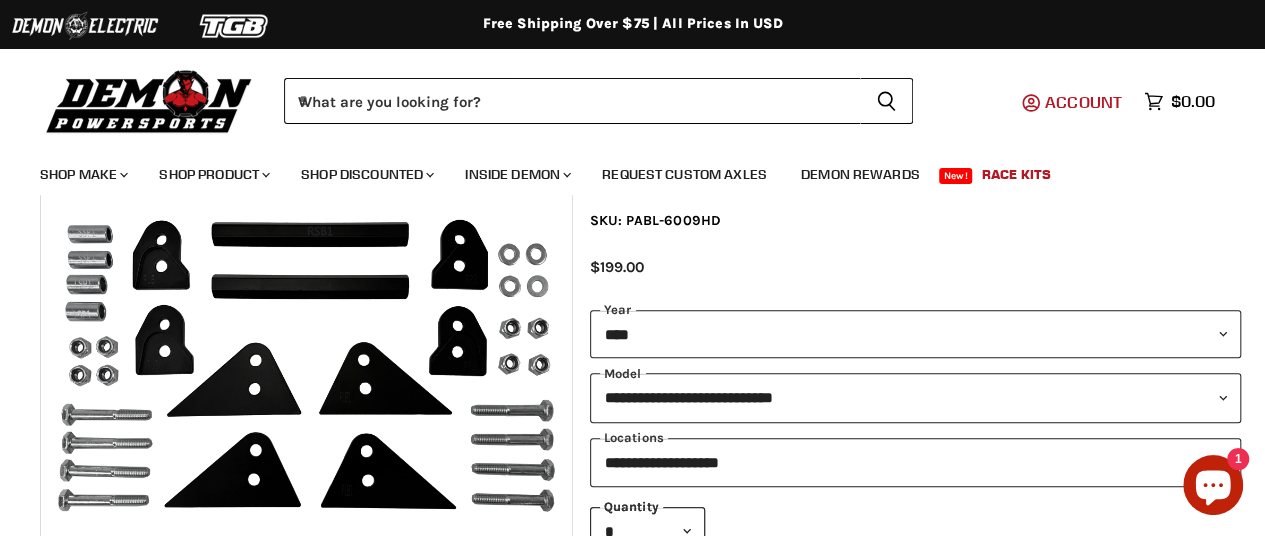 click on "Account" at bounding box center [1083, 102] 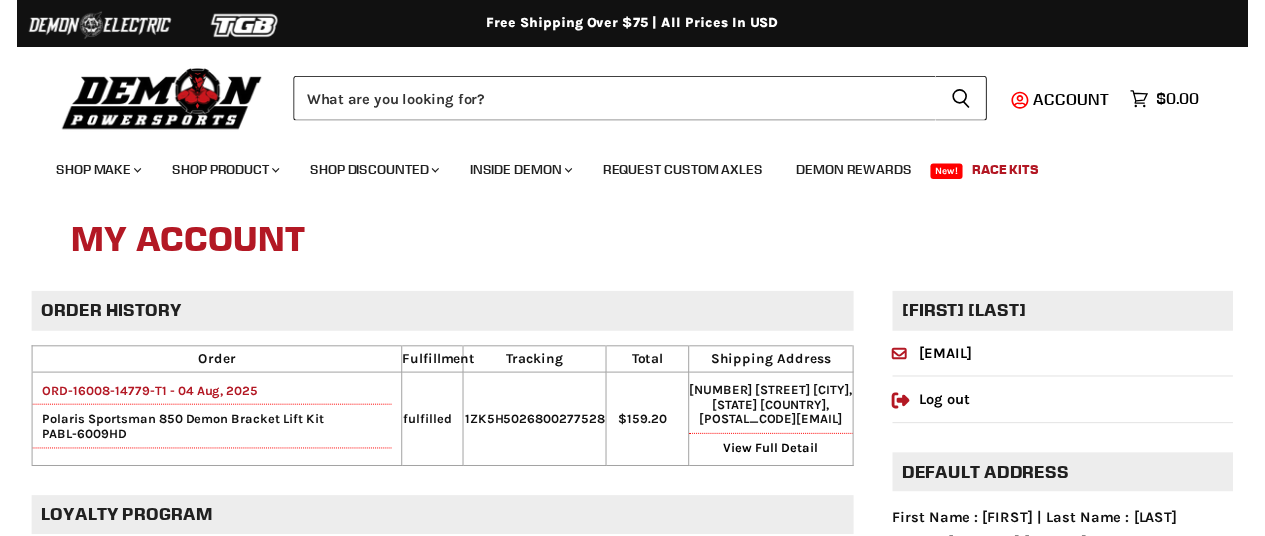 scroll, scrollTop: 0, scrollLeft: 0, axis: both 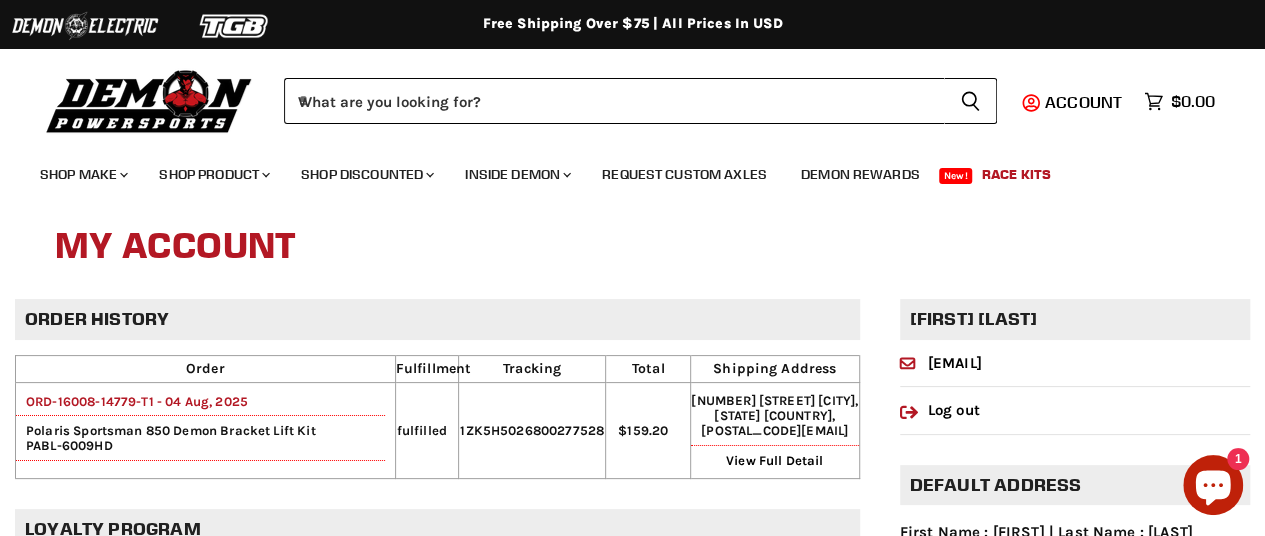 click on "ORD-16008-14779-T1 - 04 Aug, 2025" at bounding box center [132, 401] 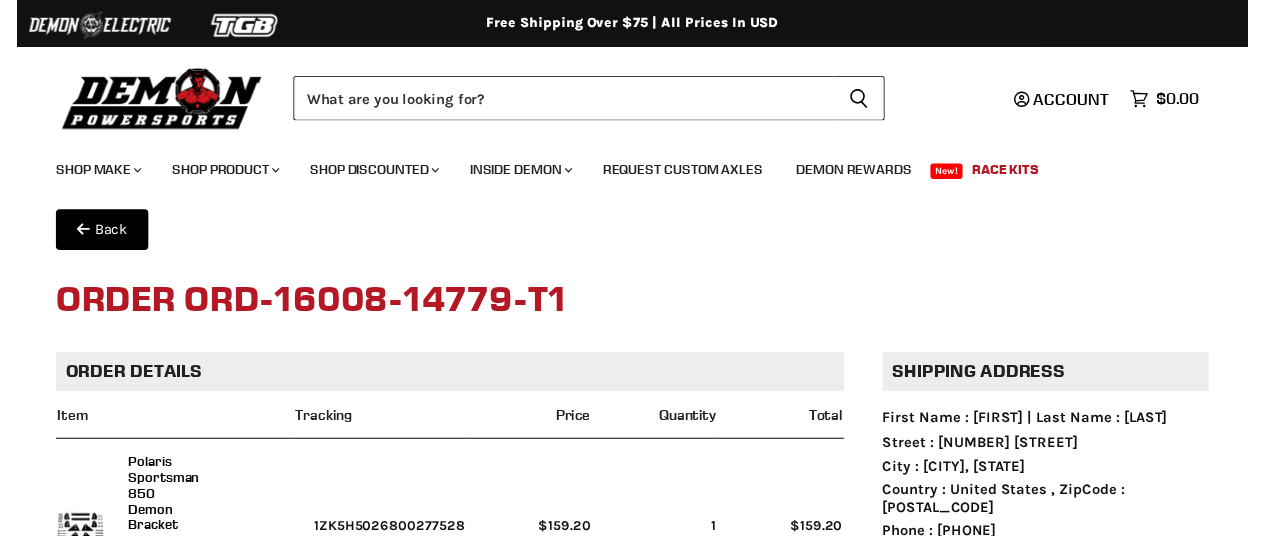 scroll, scrollTop: 0, scrollLeft: 0, axis: both 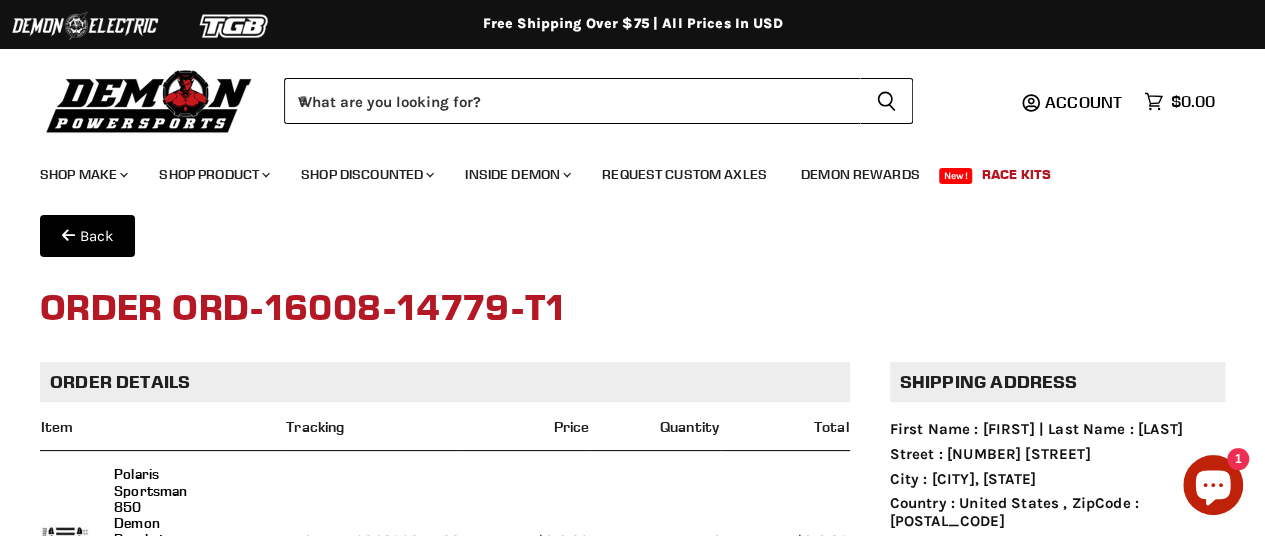 click on "Order details
Item
Tracking
Price
Quantity
Total
Polaris Sportsman 850 Demon Bracket Lift Kit
SKU-PABL-6009HD
1ZK5H5026800277528
$159.20
1
$159.20
Subtotal" at bounding box center (632, 596) 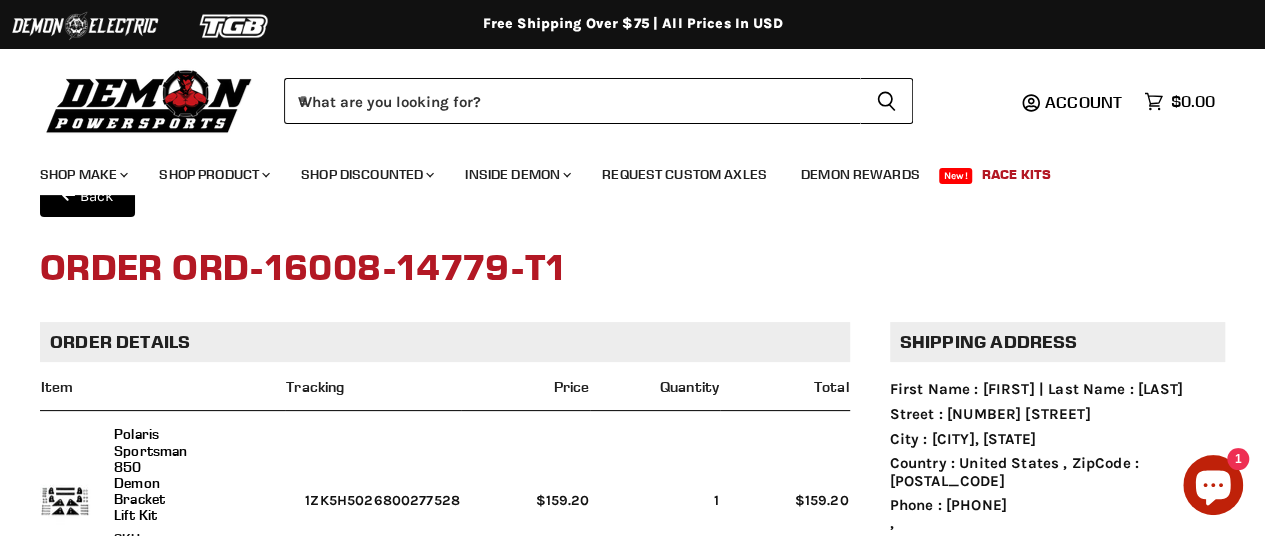 scroll, scrollTop: 200, scrollLeft: 0, axis: vertical 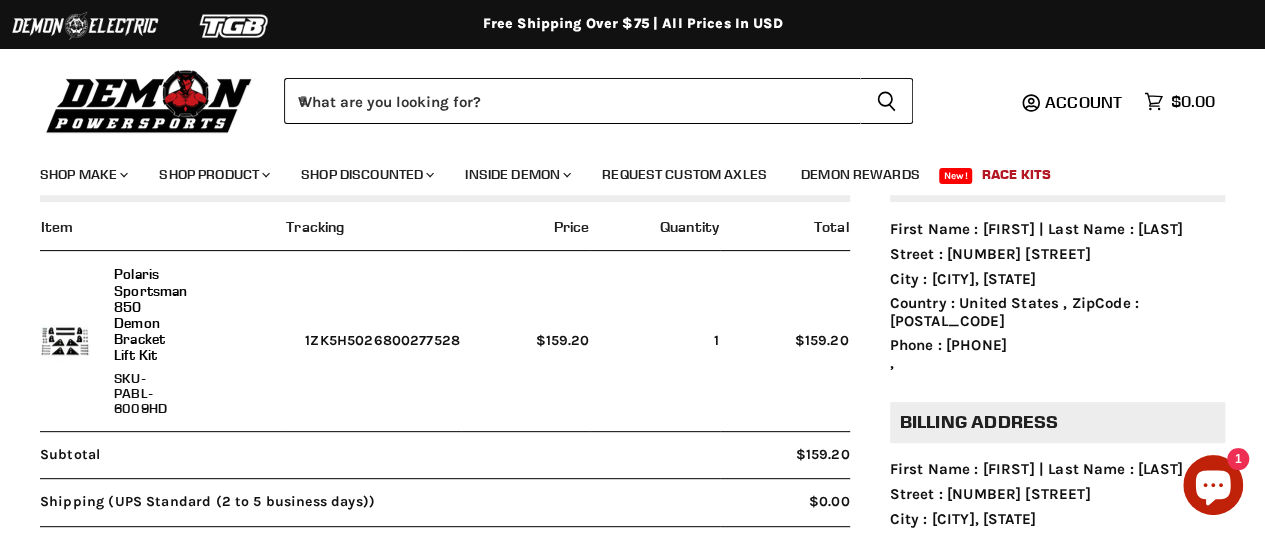 click at bounding box center (65, 341) 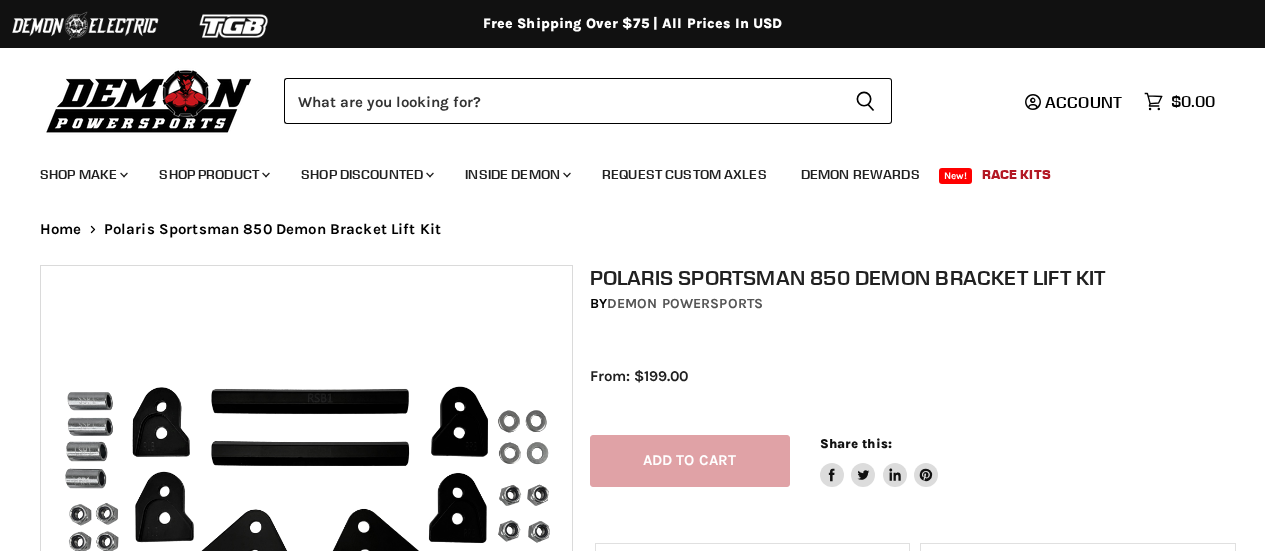 scroll, scrollTop: 0, scrollLeft: 0, axis: both 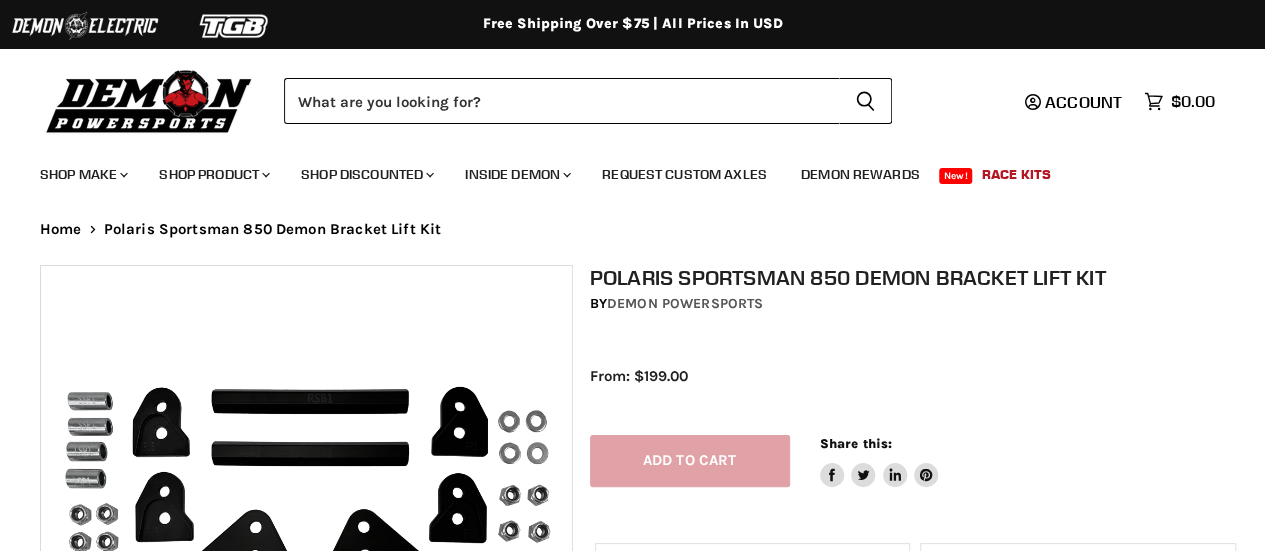 select on "******" 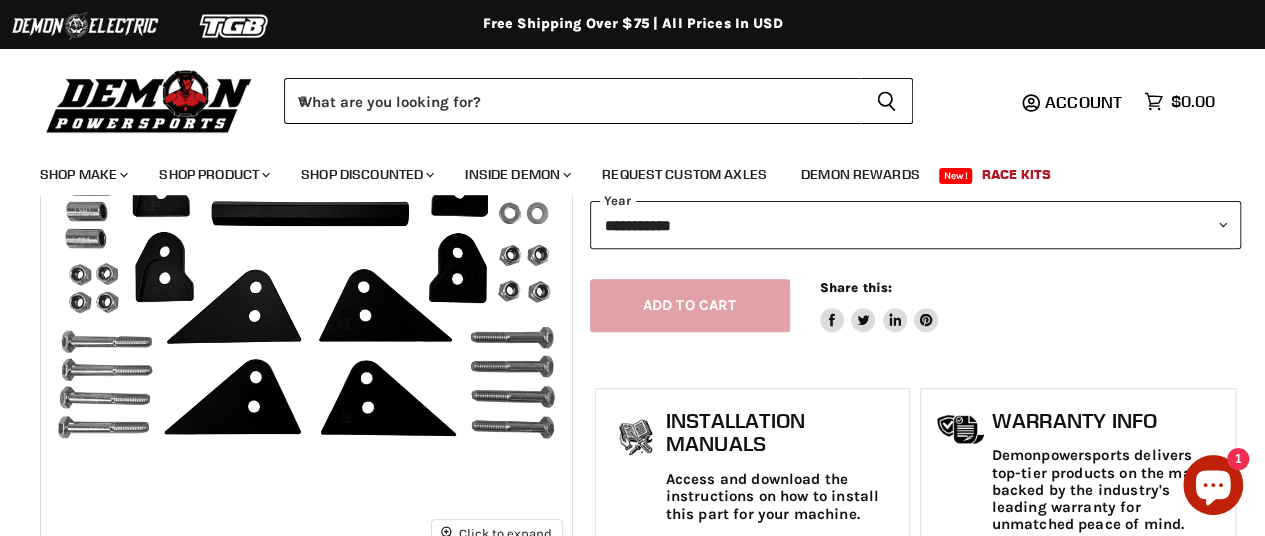 scroll, scrollTop: 0, scrollLeft: 0, axis: both 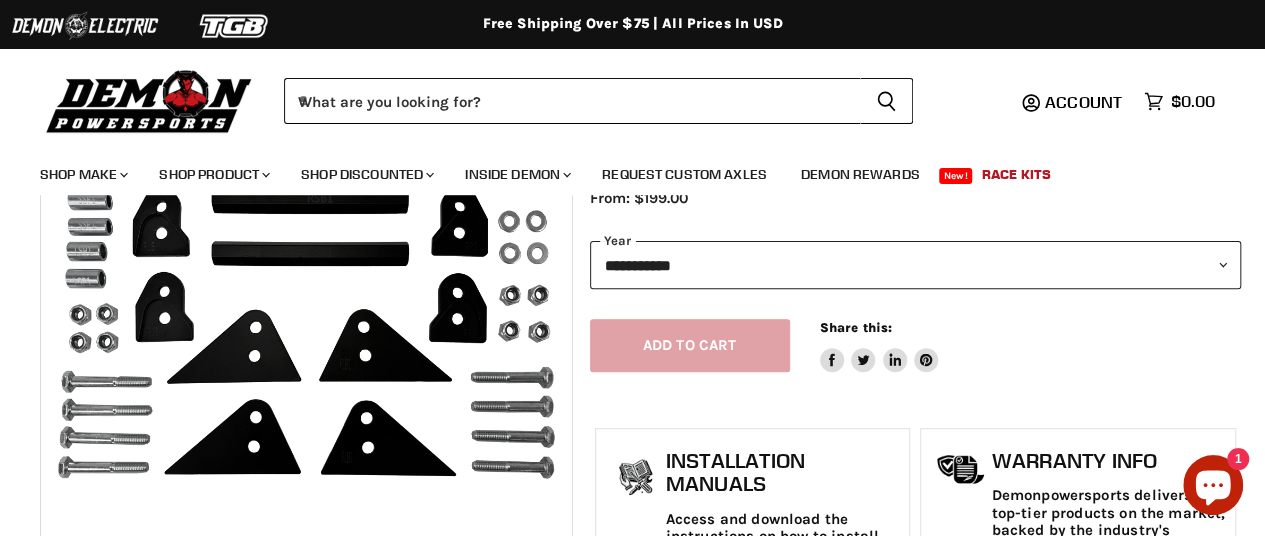 select on "******" 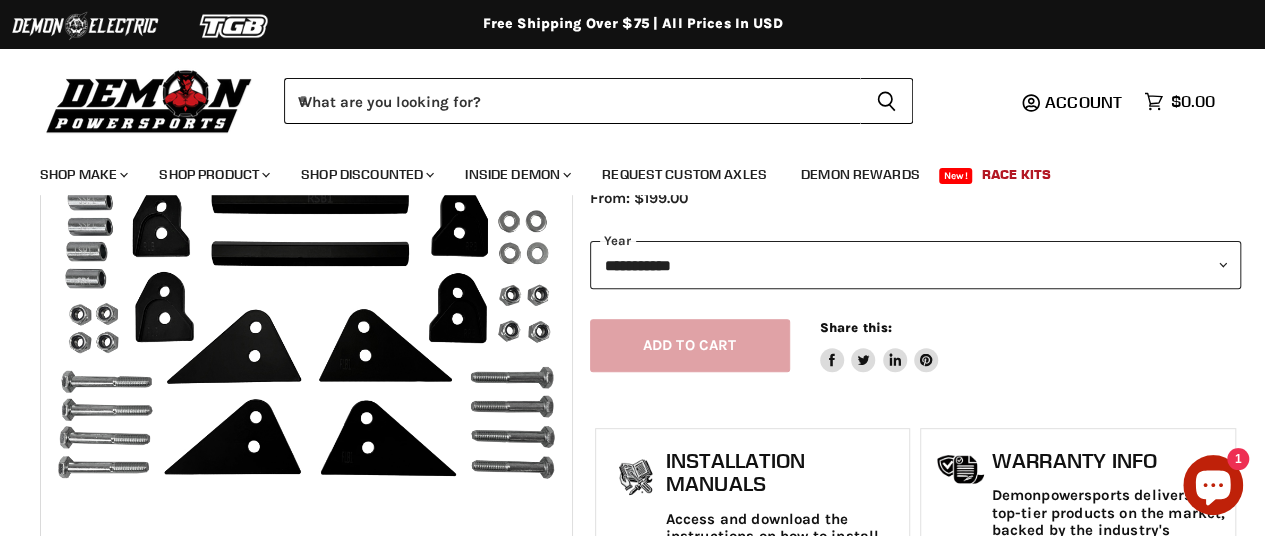 scroll, scrollTop: 160, scrollLeft: 0, axis: vertical 